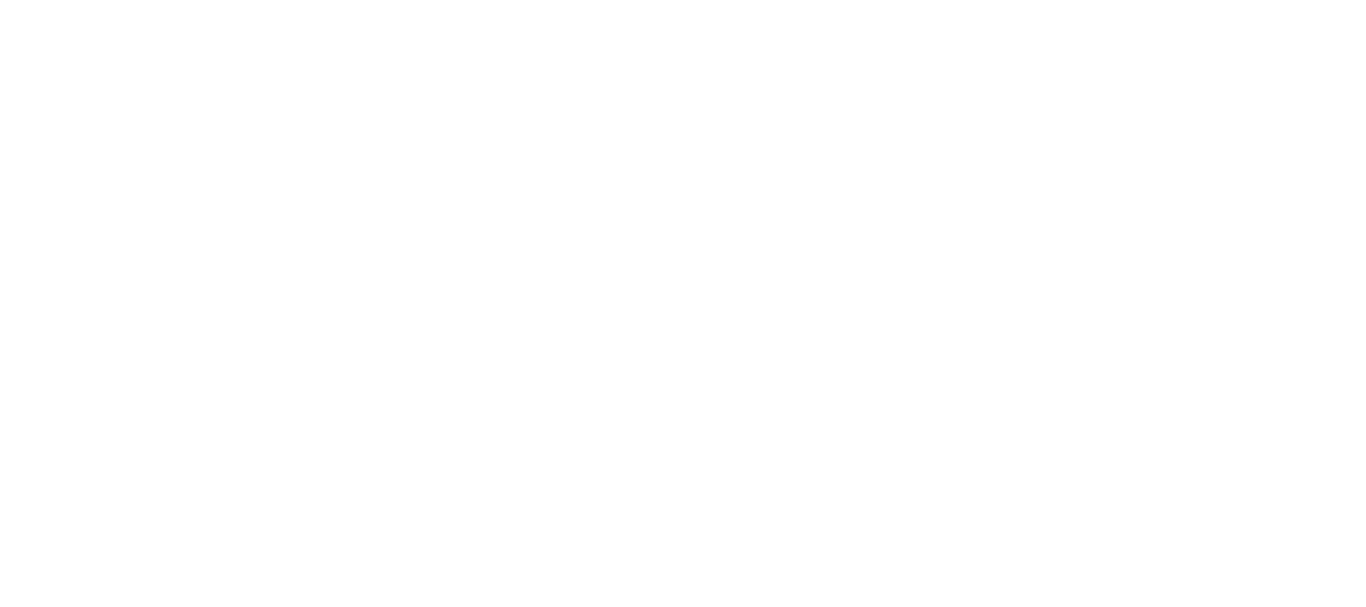 scroll, scrollTop: 0, scrollLeft: 0, axis: both 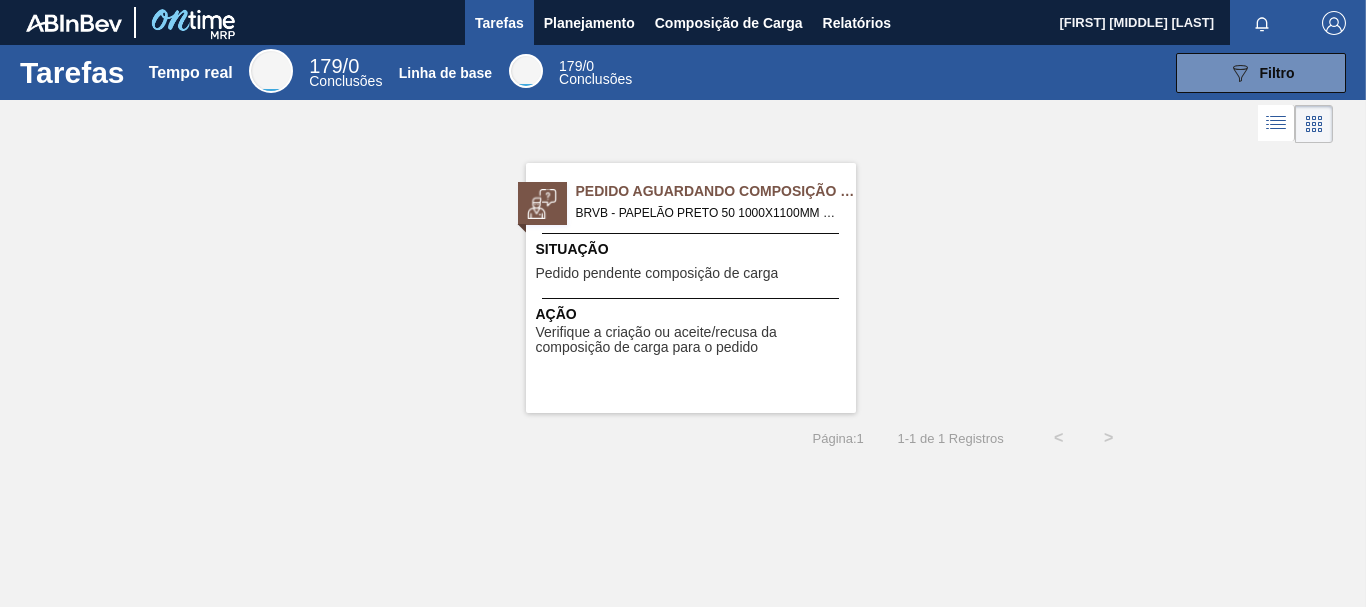 click on "Pedido Aguardando Composição de Carga" at bounding box center [716, 191] 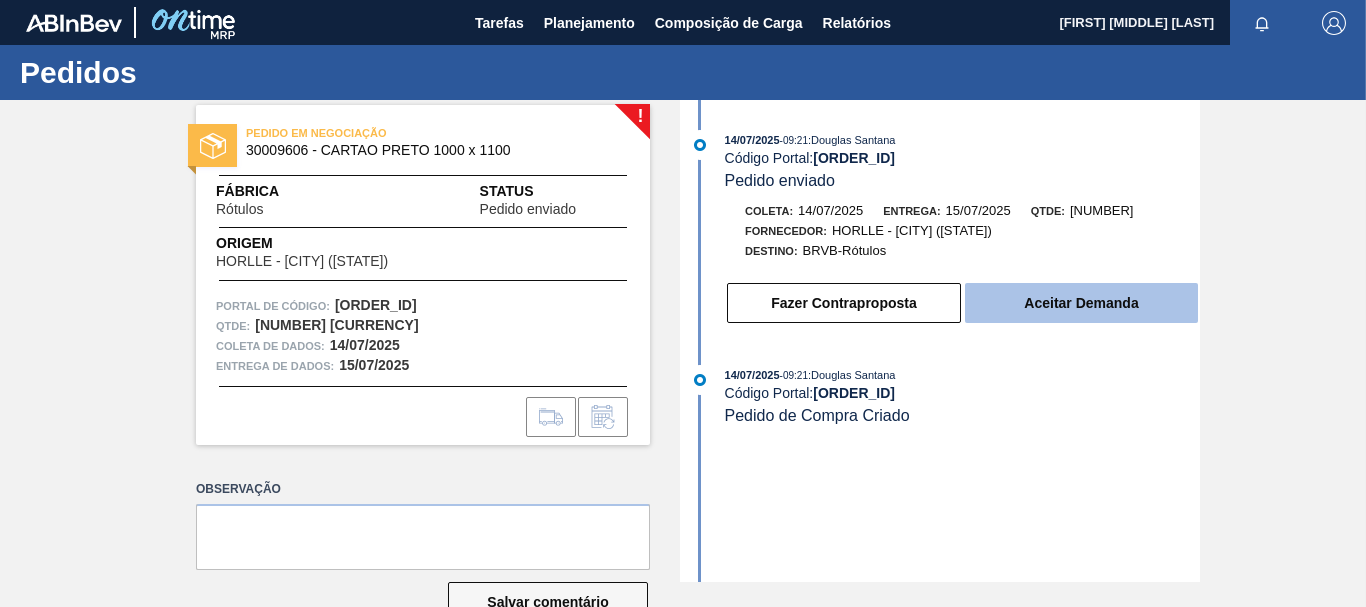 click on "Aceitar Demanda" at bounding box center (1081, 303) 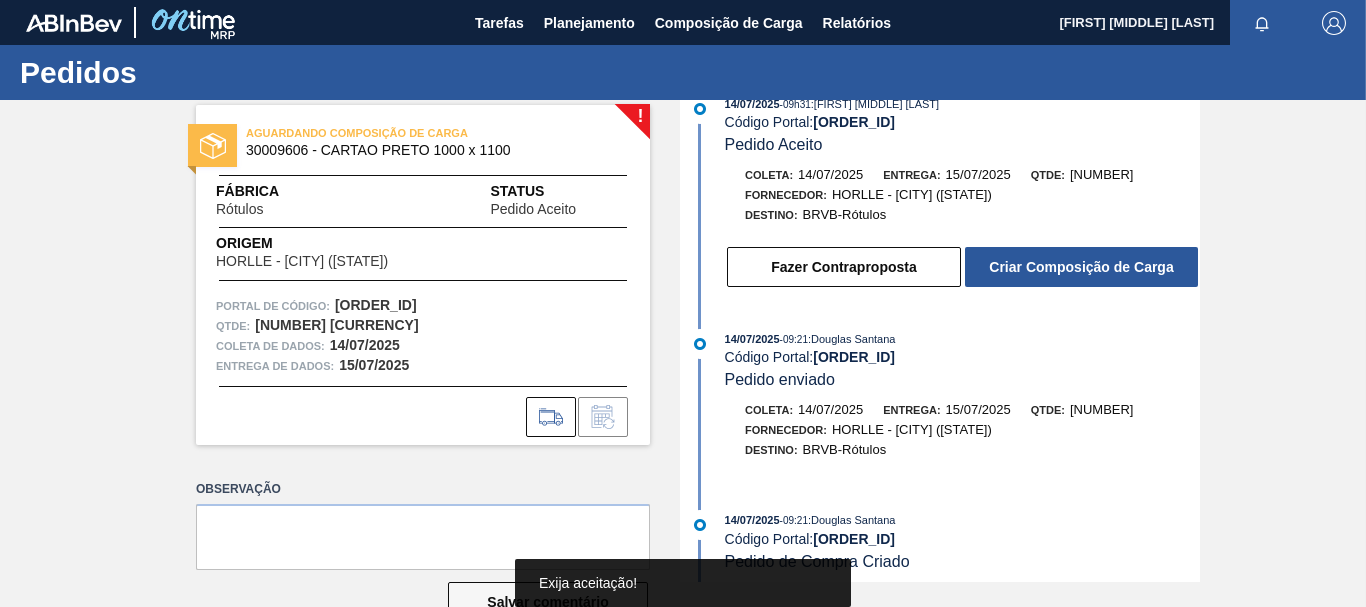 scroll, scrollTop: 46, scrollLeft: 0, axis: vertical 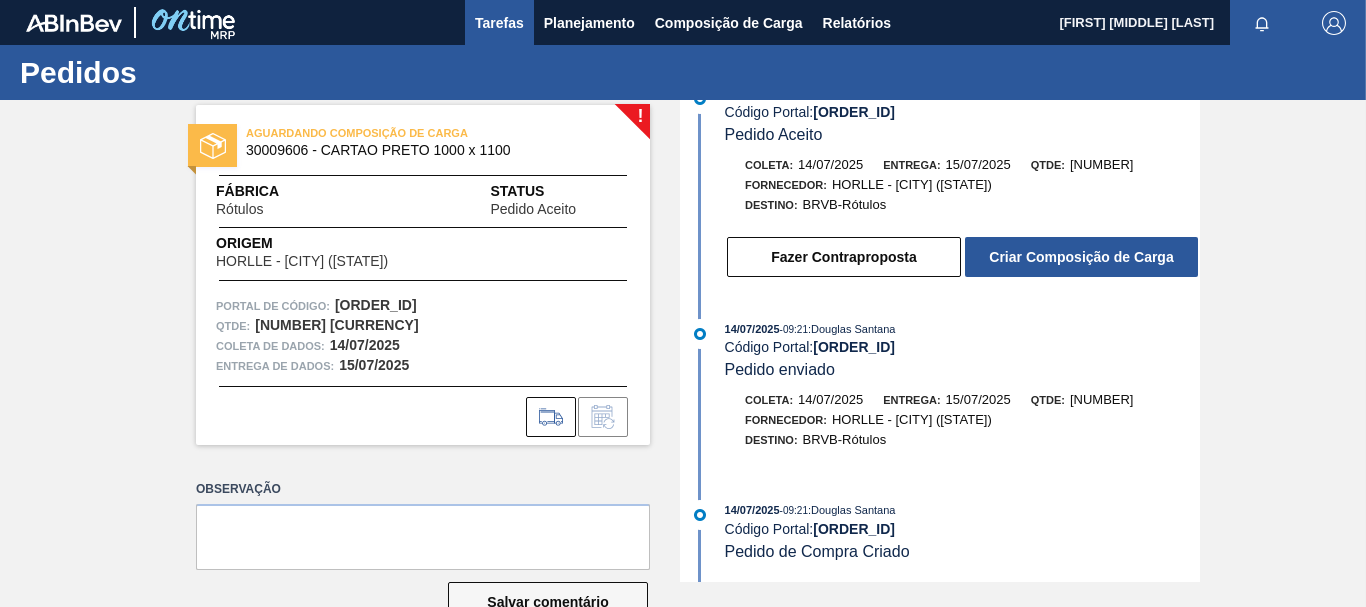 click on "Tarefas" at bounding box center (499, 23) 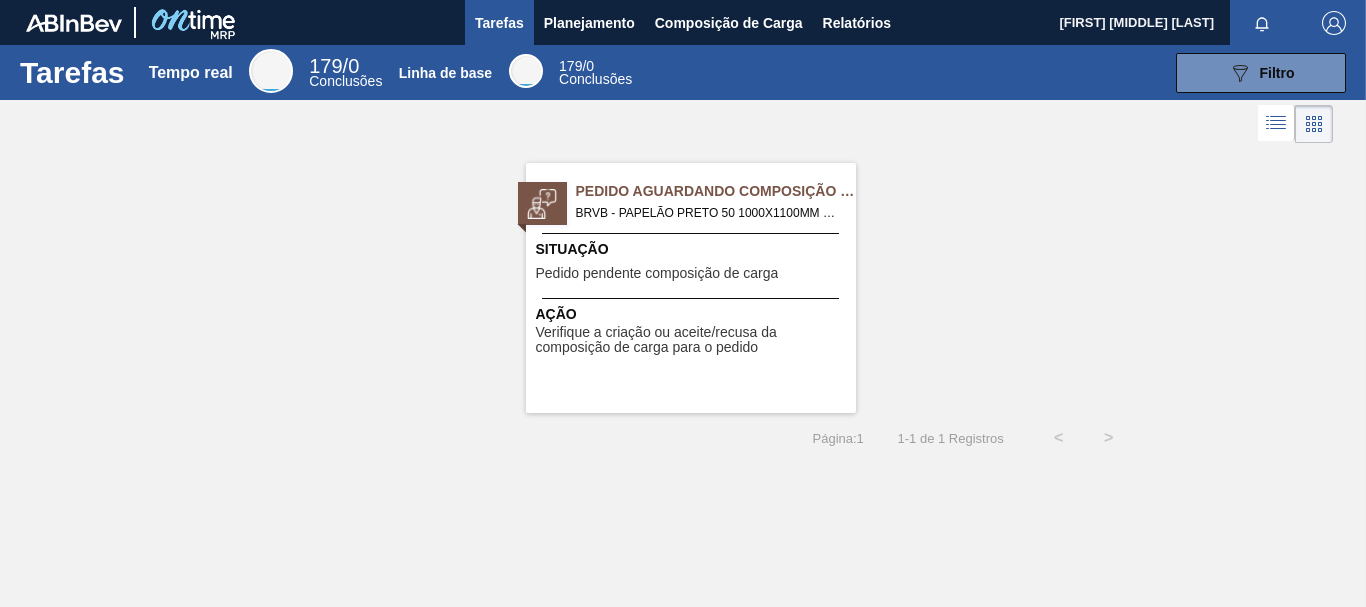 click on "BRVB - PAPELÃO PRETO 50 1000X1100MM Pedido - 1988517" at bounding box center [758, 213] 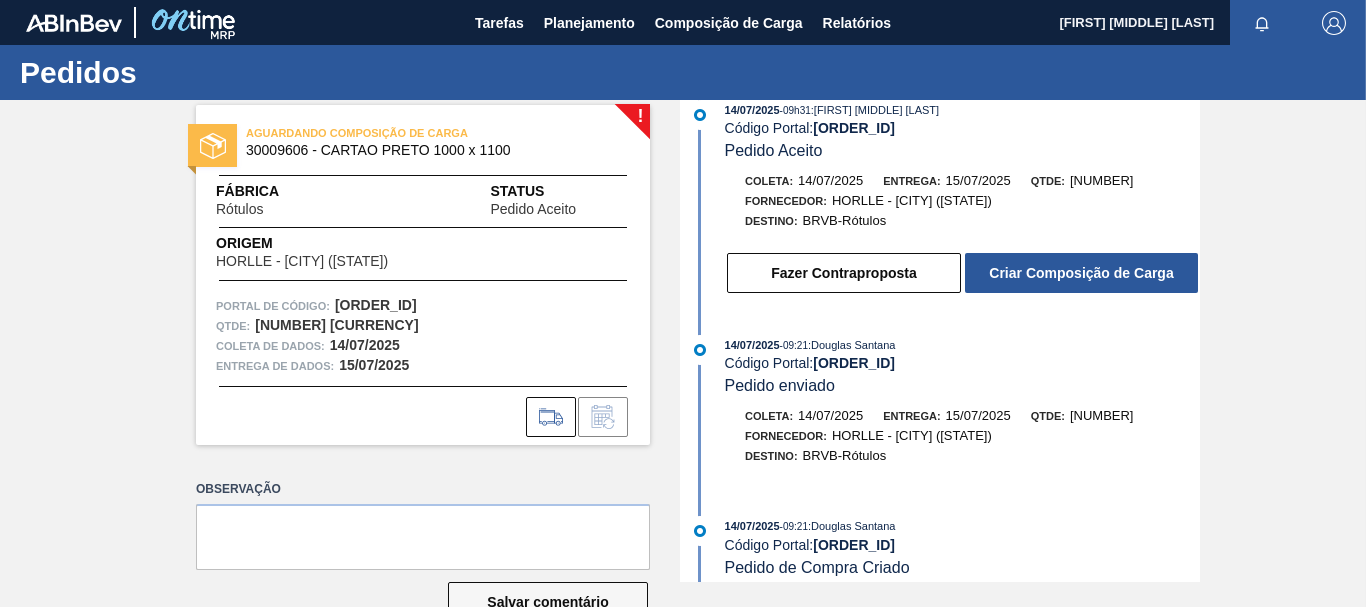 scroll, scrollTop: 46, scrollLeft: 0, axis: vertical 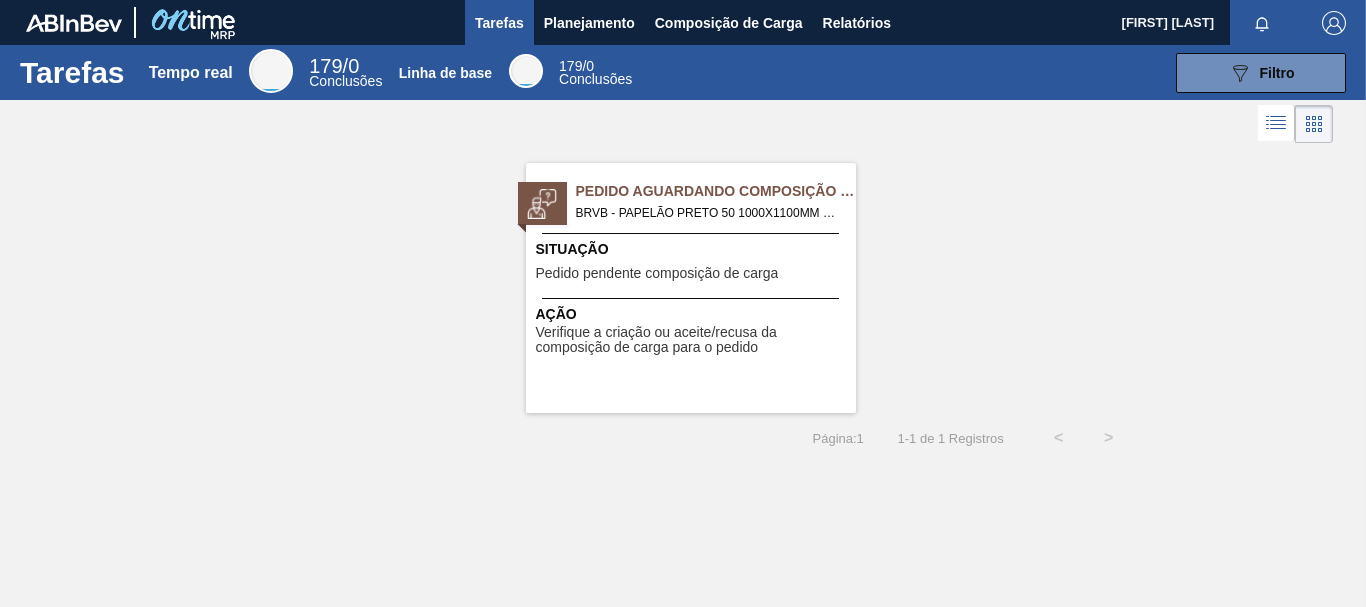 click on "BRVB - PAPELÃO PRETO 50 1000X1100MM Pedido - 1988517" at bounding box center (747, 213) 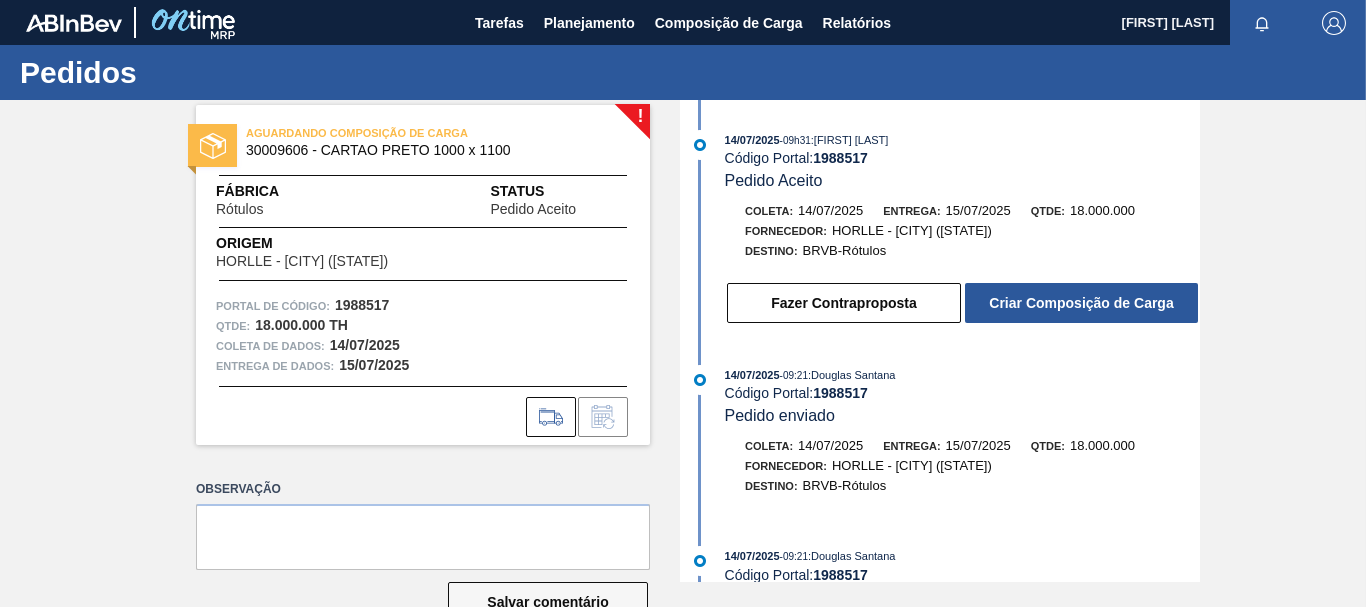 scroll, scrollTop: 46, scrollLeft: 0, axis: vertical 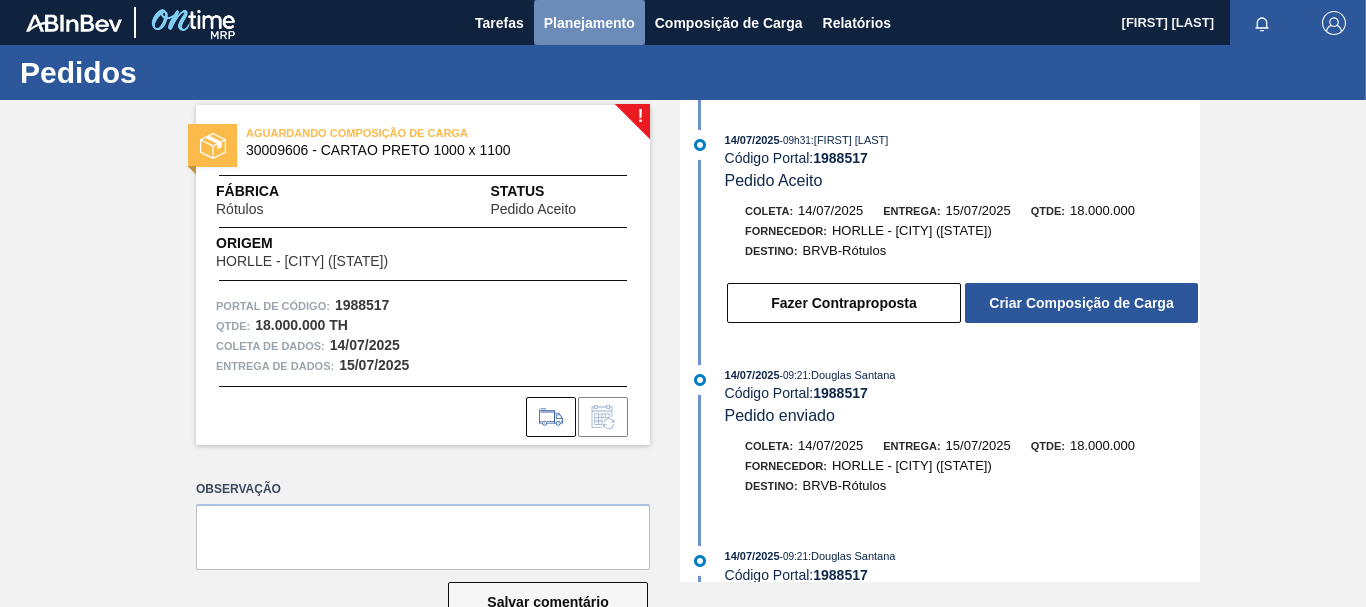 click on "Planejamento" at bounding box center (589, 23) 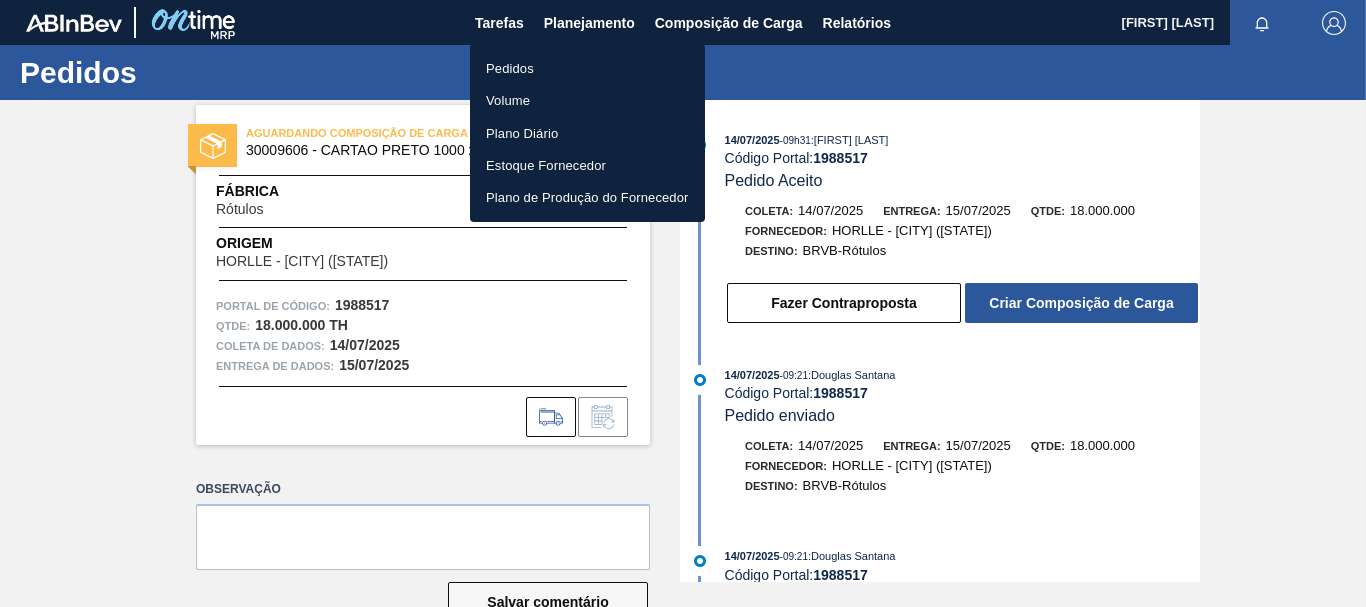 click on "Pedidos" at bounding box center (510, 68) 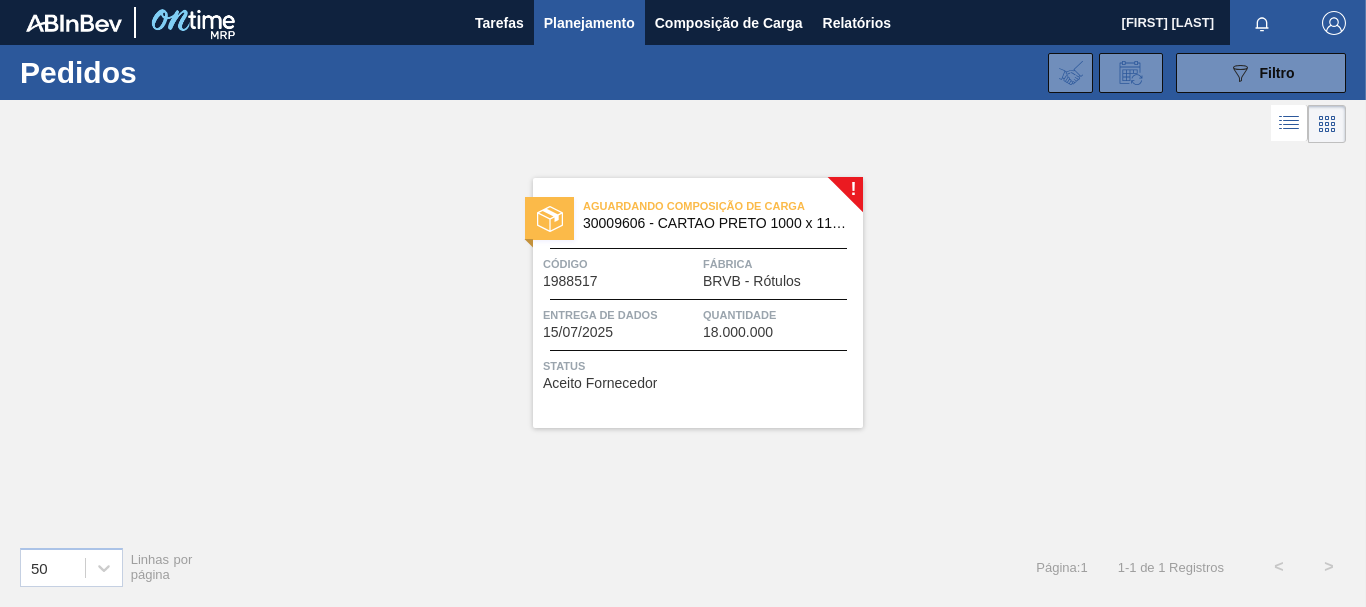 click on "Aguardando Composição de Carga" at bounding box center (723, 206) 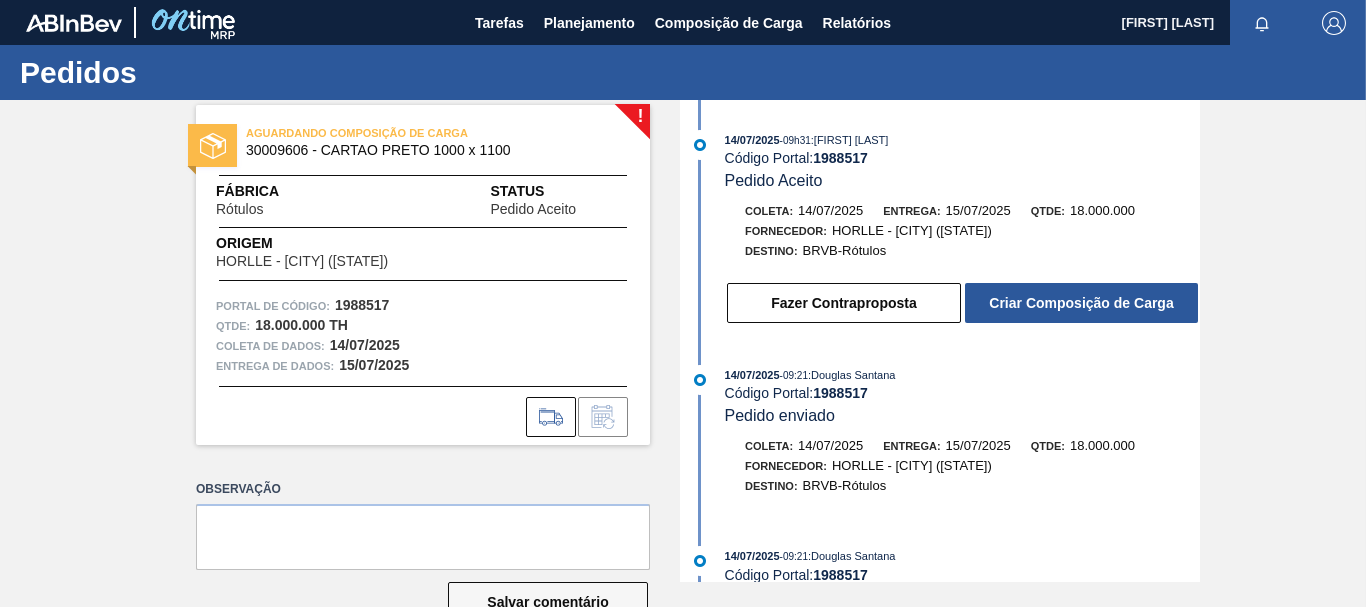 scroll, scrollTop: 46, scrollLeft: 0, axis: vertical 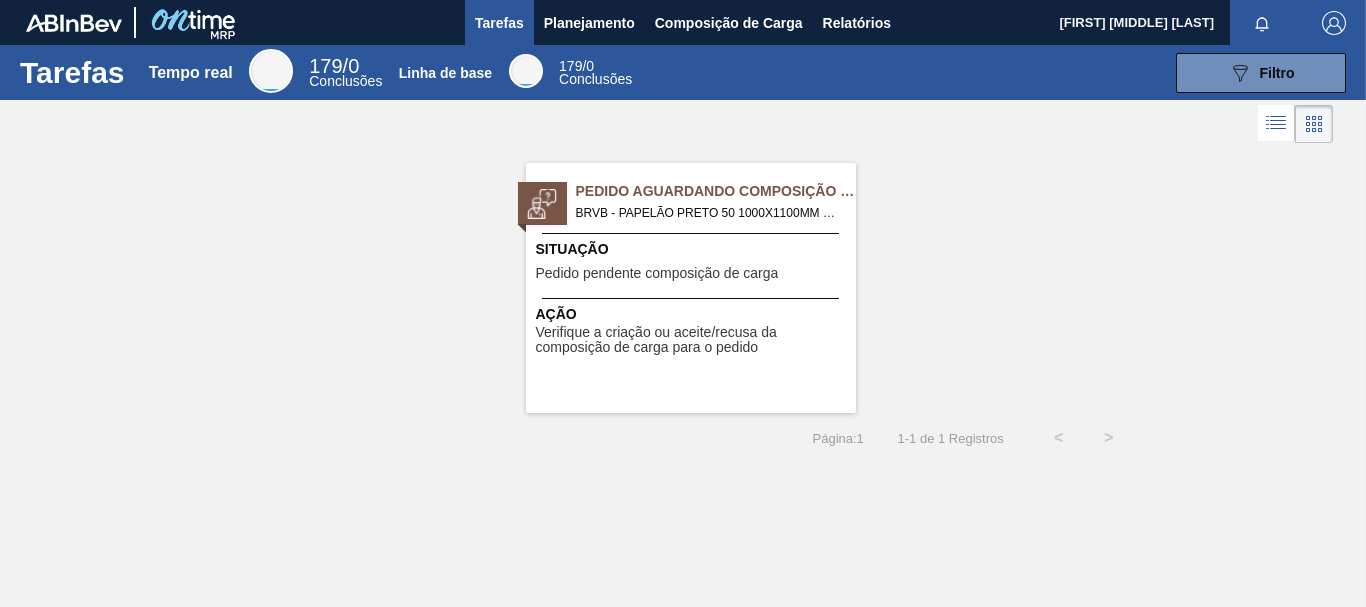 click on "BRVB - PAPELÃO PRETO 50 1000X1100MM Pedido - 1988517" at bounding box center (708, 213) 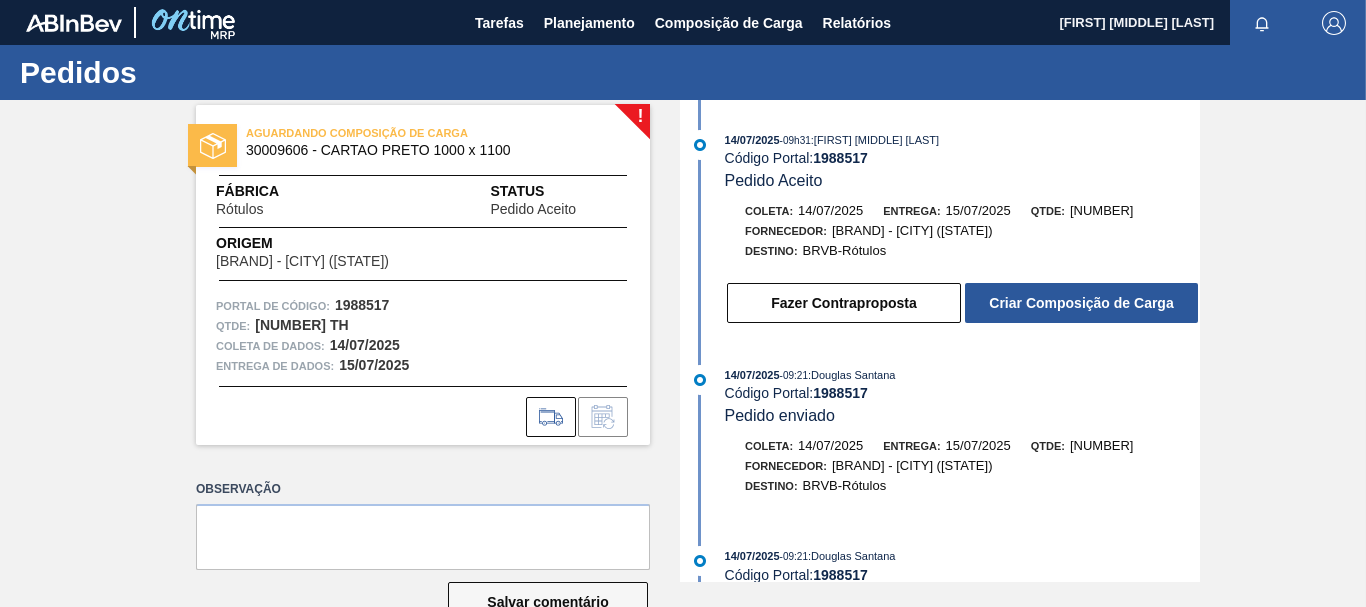 scroll, scrollTop: 46, scrollLeft: 0, axis: vertical 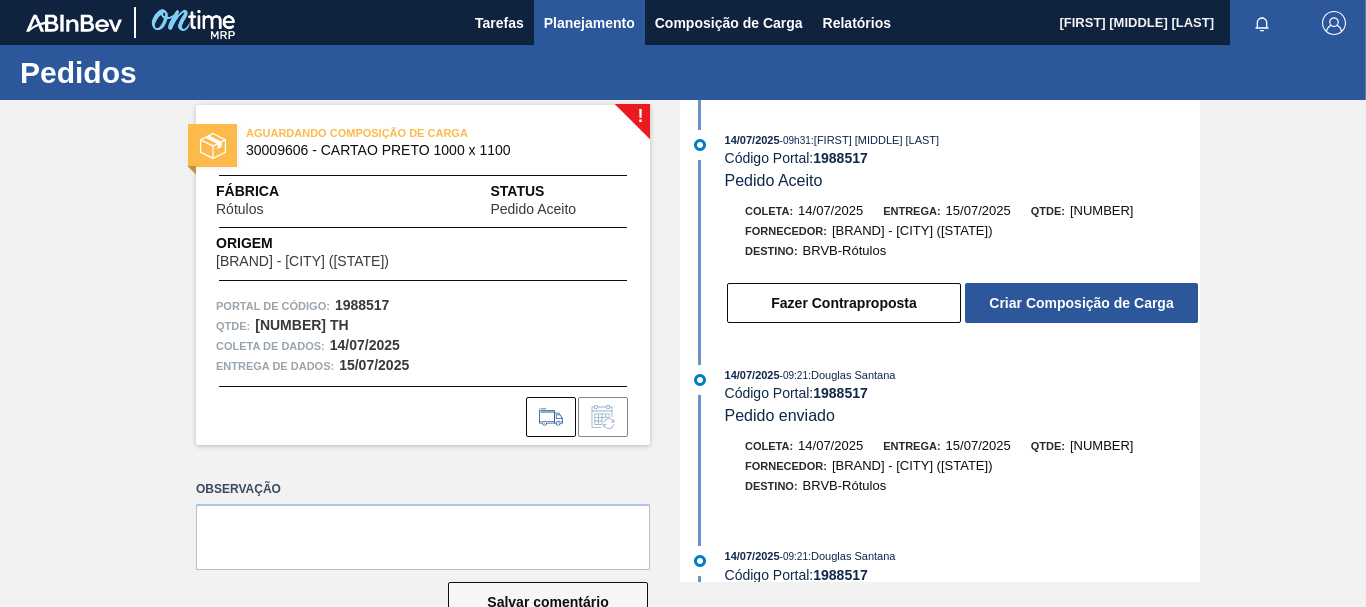 click on "Planejamento" at bounding box center [589, 23] 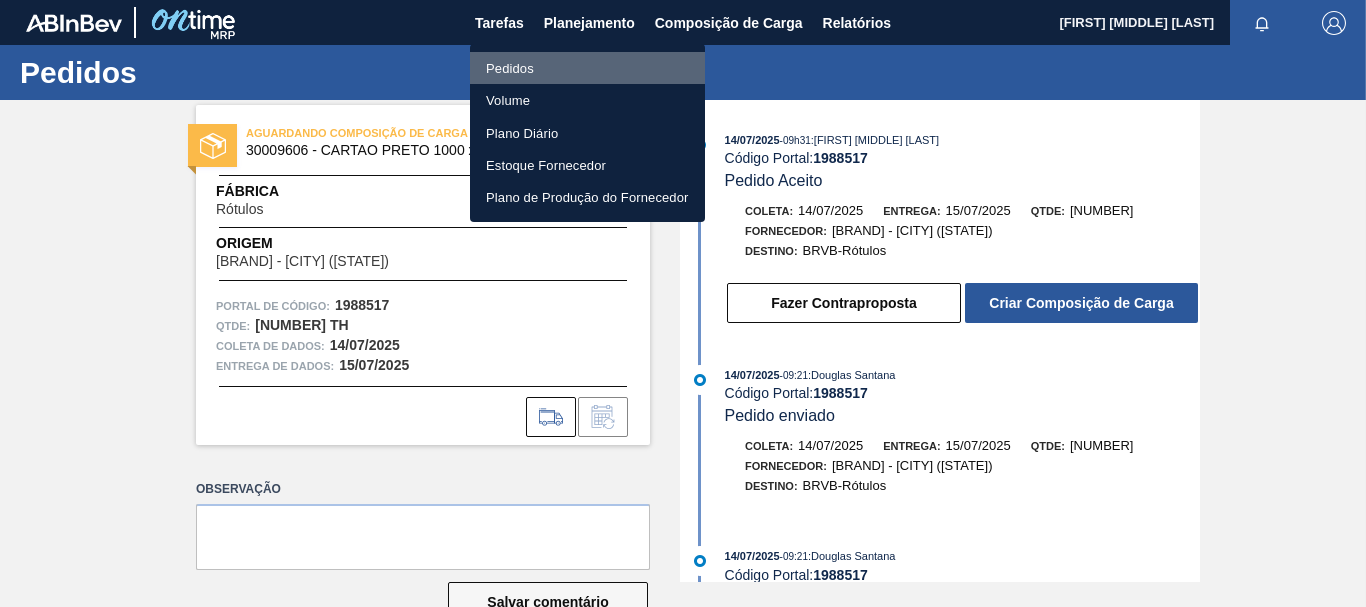 click on "Pedidos" at bounding box center [510, 68] 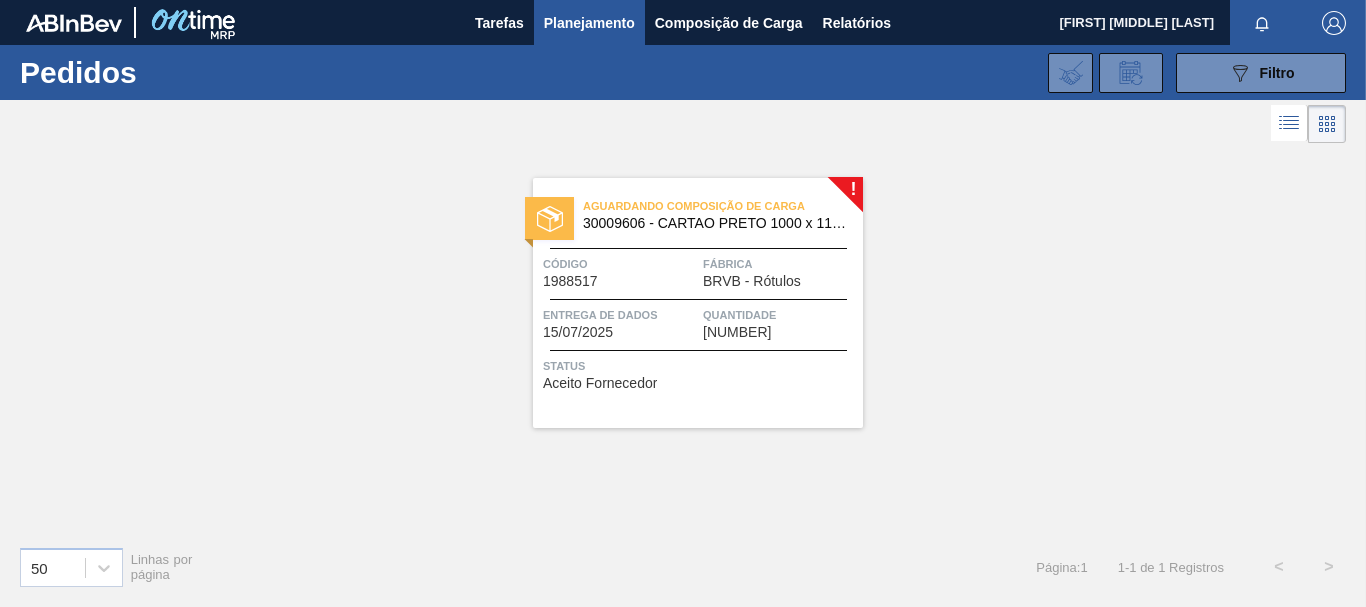 click on "30009606 - CARTAO PRETO 1000 x 1100" at bounding box center [715, 223] 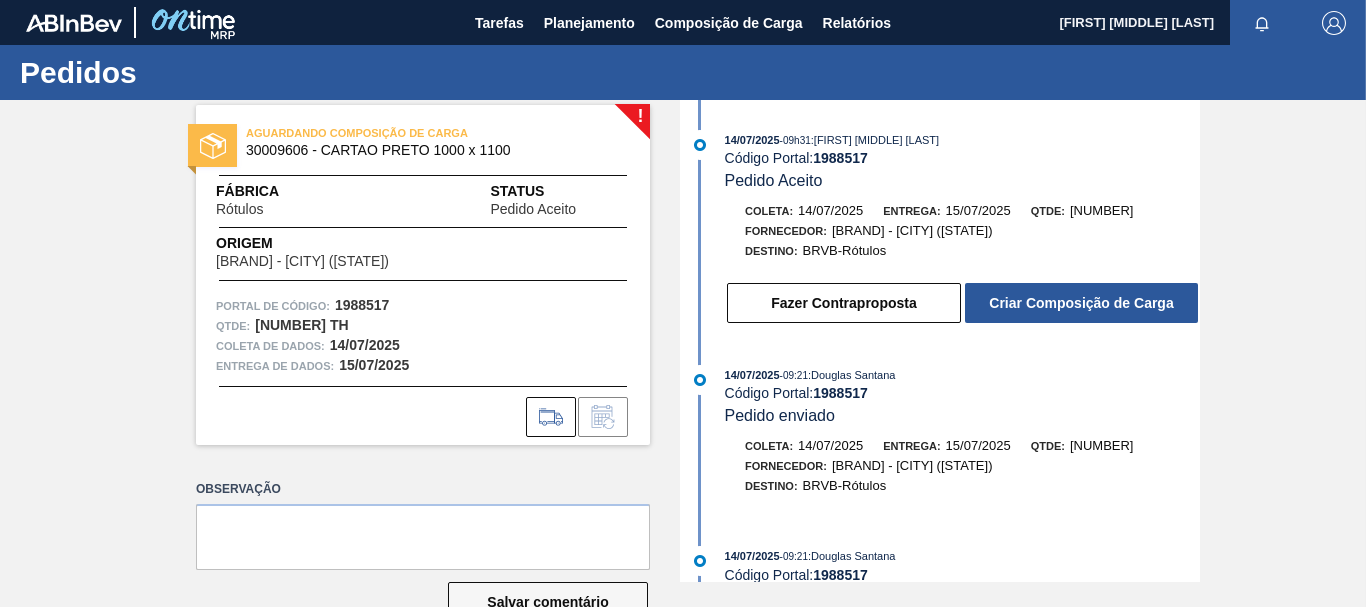scroll, scrollTop: 46, scrollLeft: 0, axis: vertical 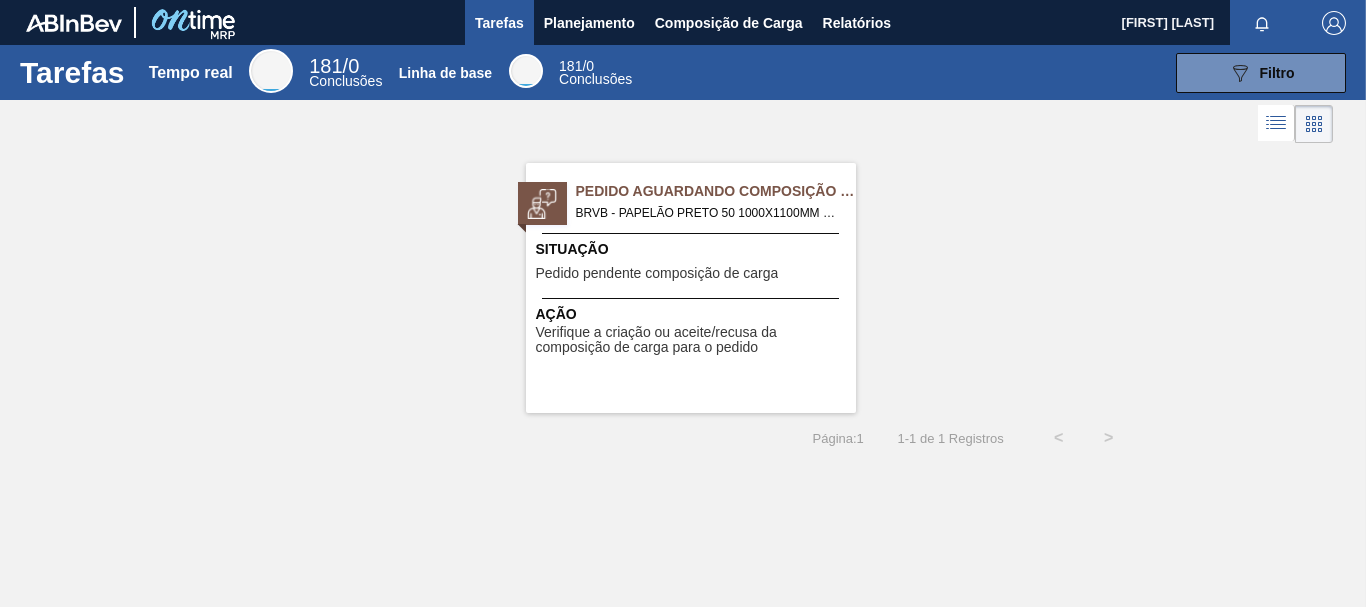 click on "BRVB - PAPELÃO PRETO 50 1000X1100MM Pedido - 1988517" at bounding box center [747, 213] 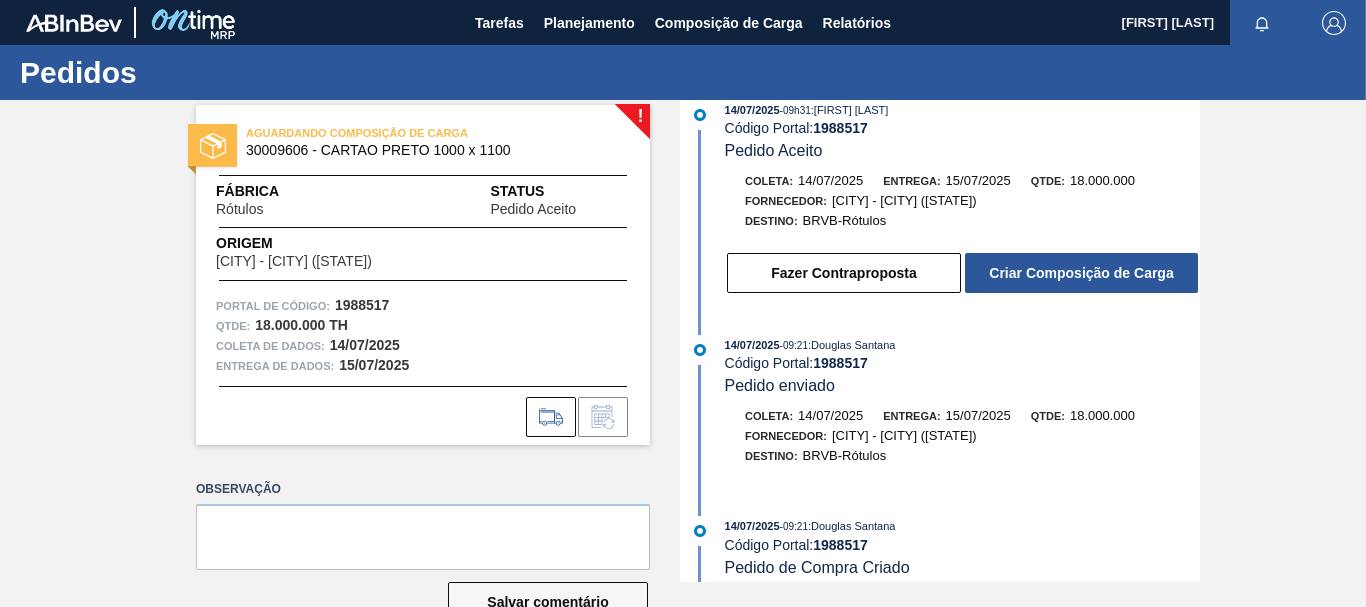 scroll, scrollTop: 46, scrollLeft: 0, axis: vertical 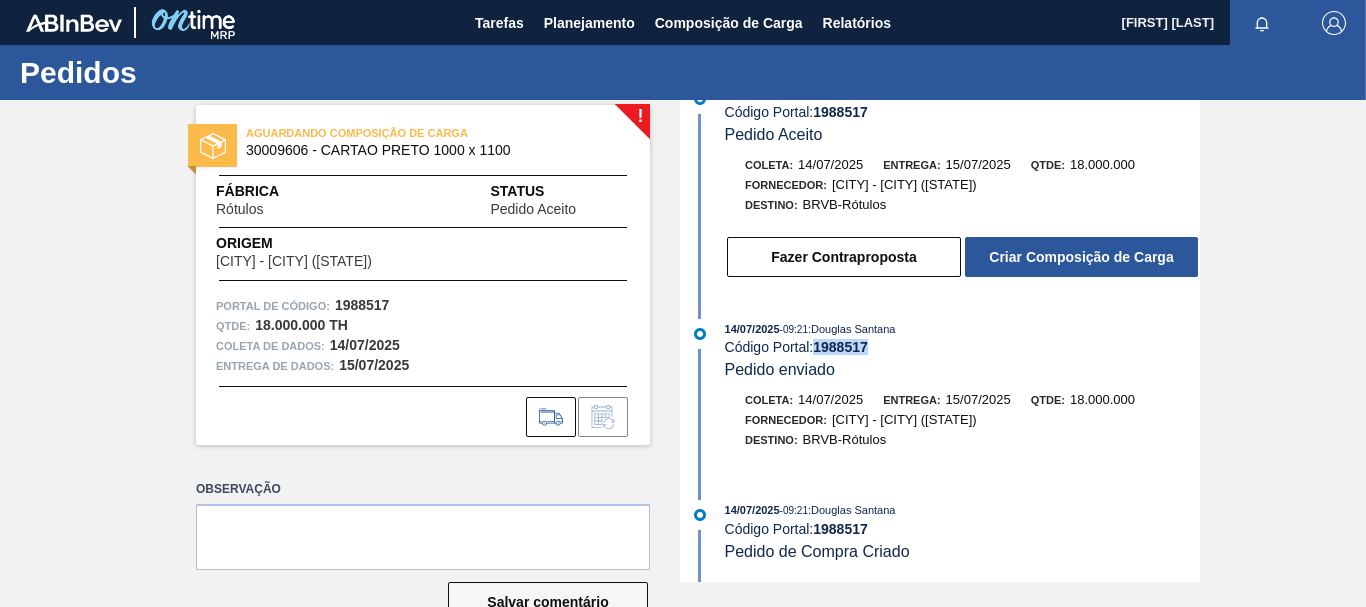 drag, startPoint x: 883, startPoint y: 348, endPoint x: 831, endPoint y: 346, distance: 52.03845 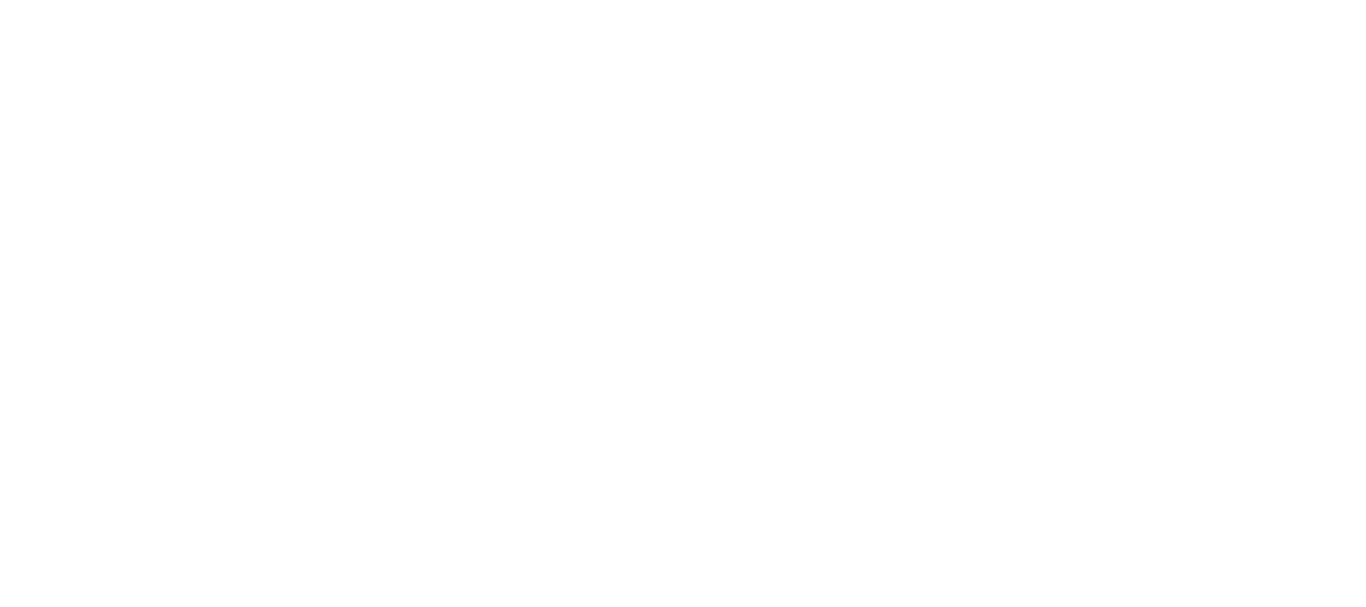scroll, scrollTop: 0, scrollLeft: 0, axis: both 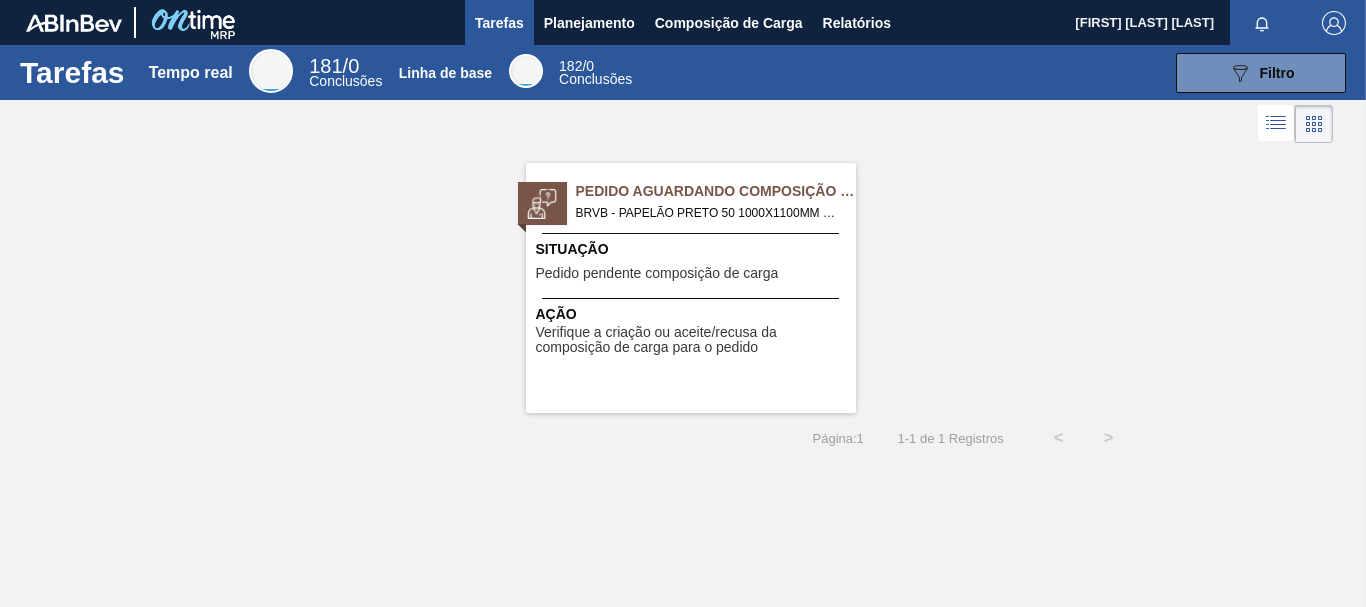 click on "Pedido Aguardando Composição de Carga" at bounding box center [716, 191] 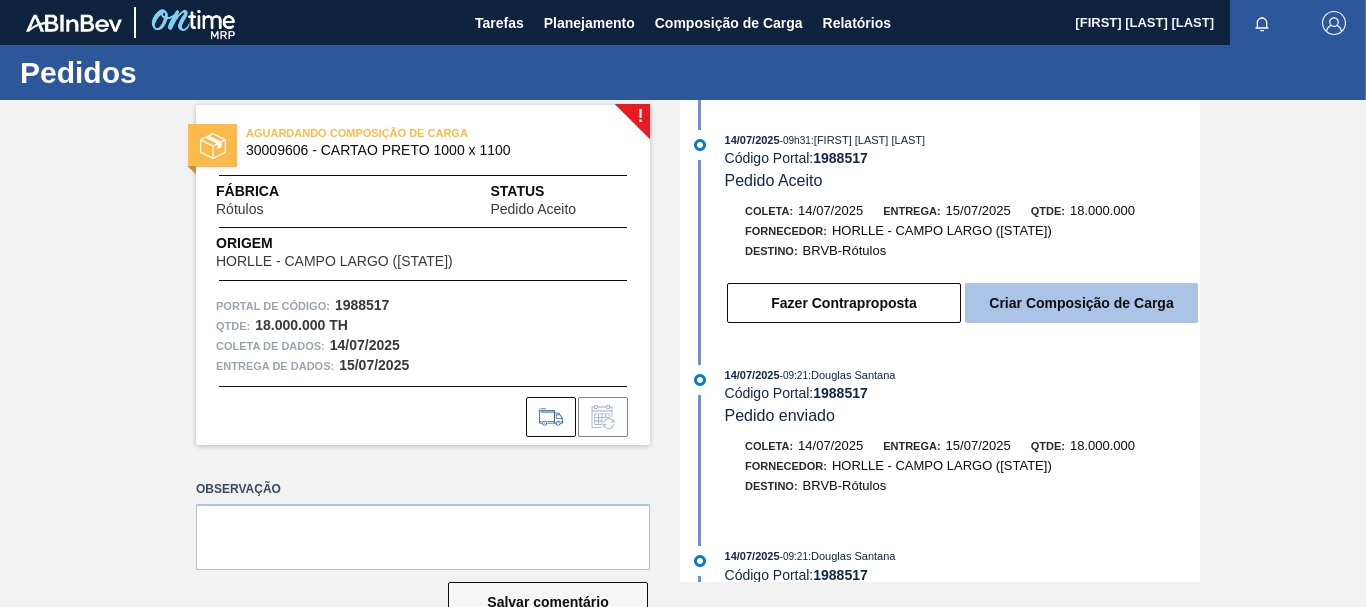 click on "Criar Composição de Carga" at bounding box center [1081, 303] 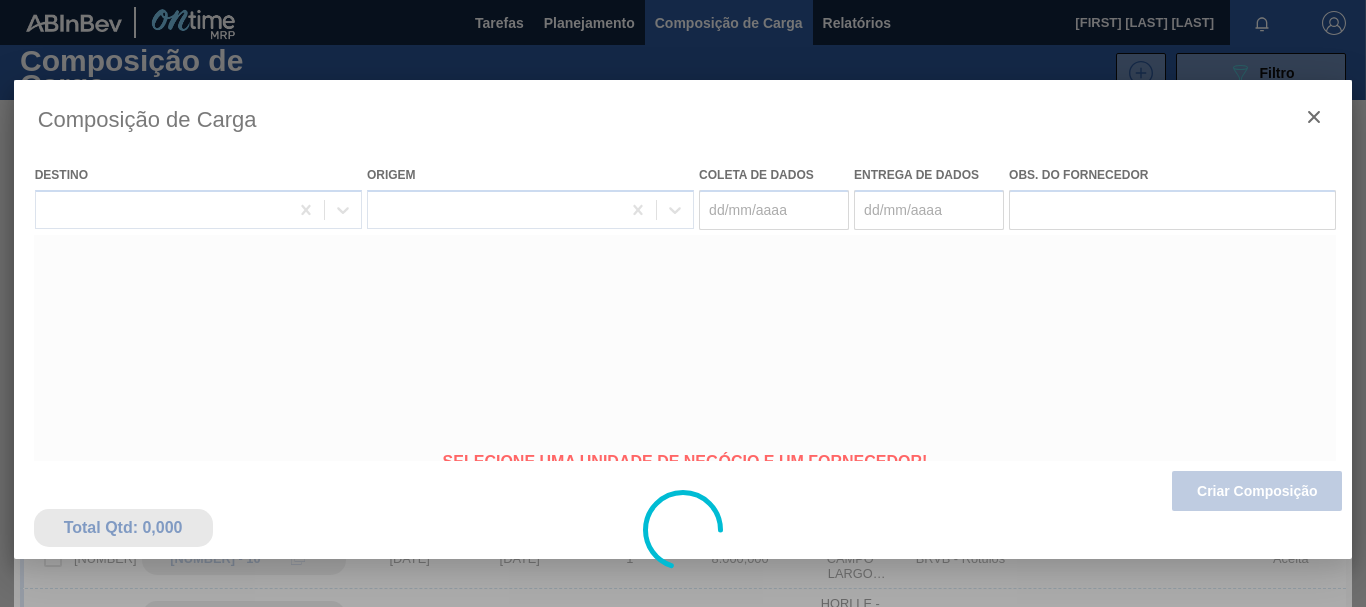 type on "14/07/2025" 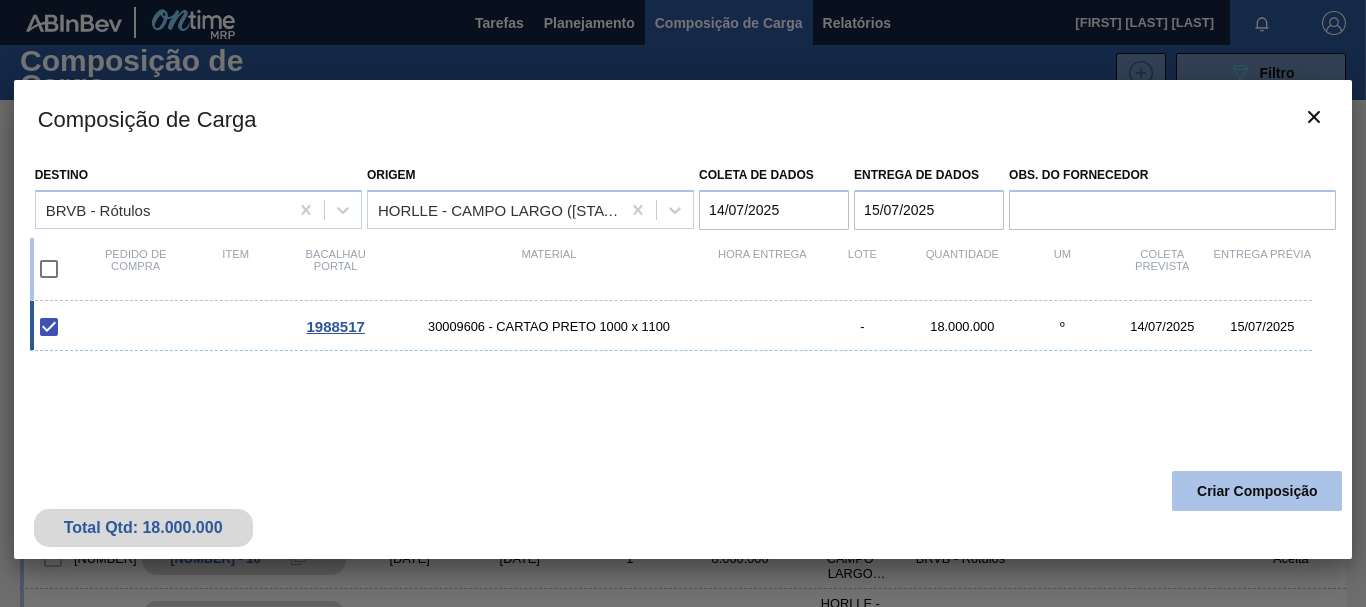 click on "Criar Composição" at bounding box center [1257, 491] 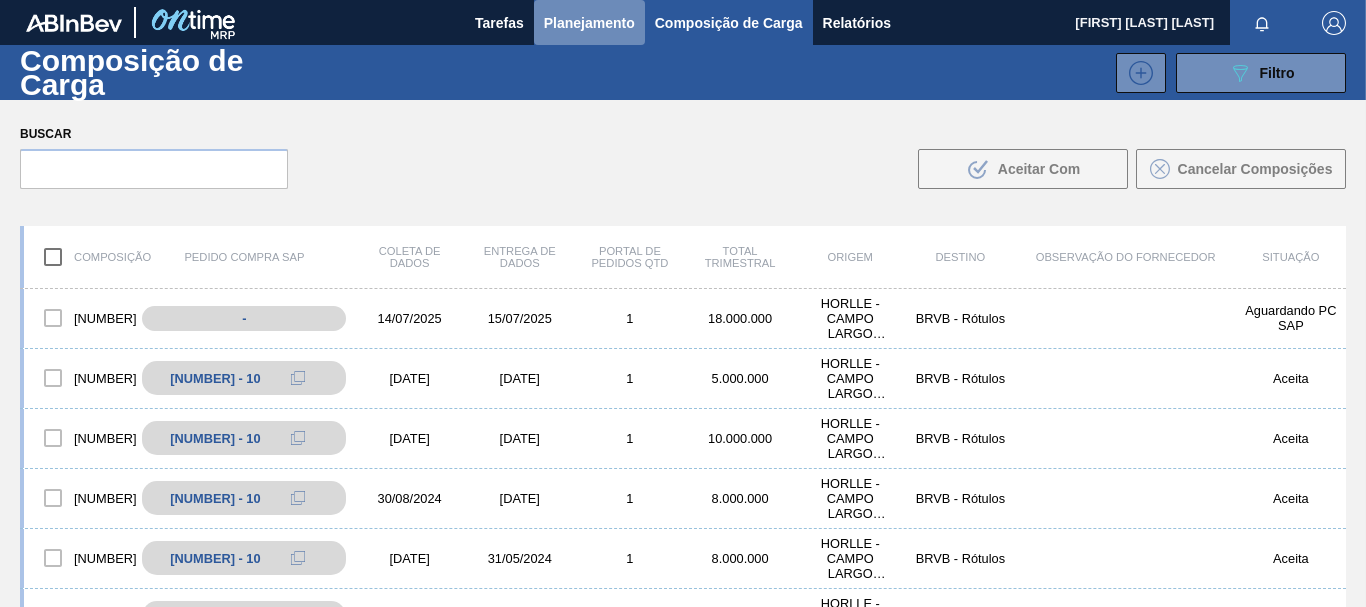 click on "Planejamento" at bounding box center (589, 23) 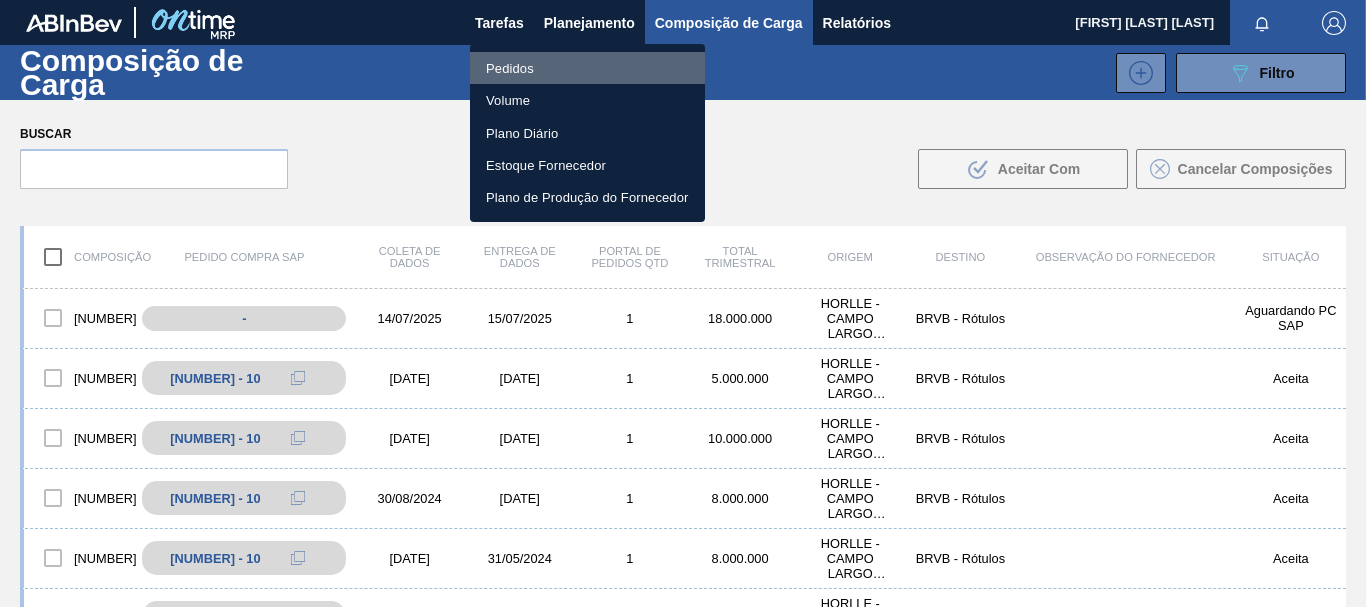 click on "Pedidos" at bounding box center [510, 68] 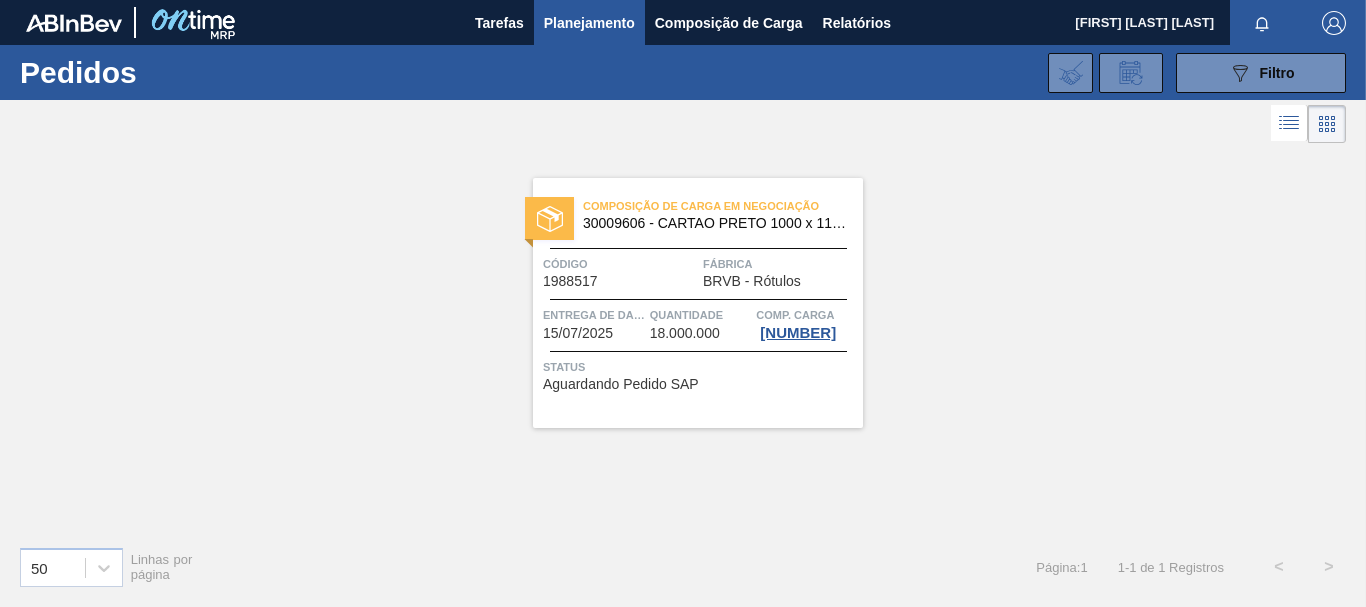 click on "30009606 - CARTAO PRETO 1000 x 1100" at bounding box center (715, 223) 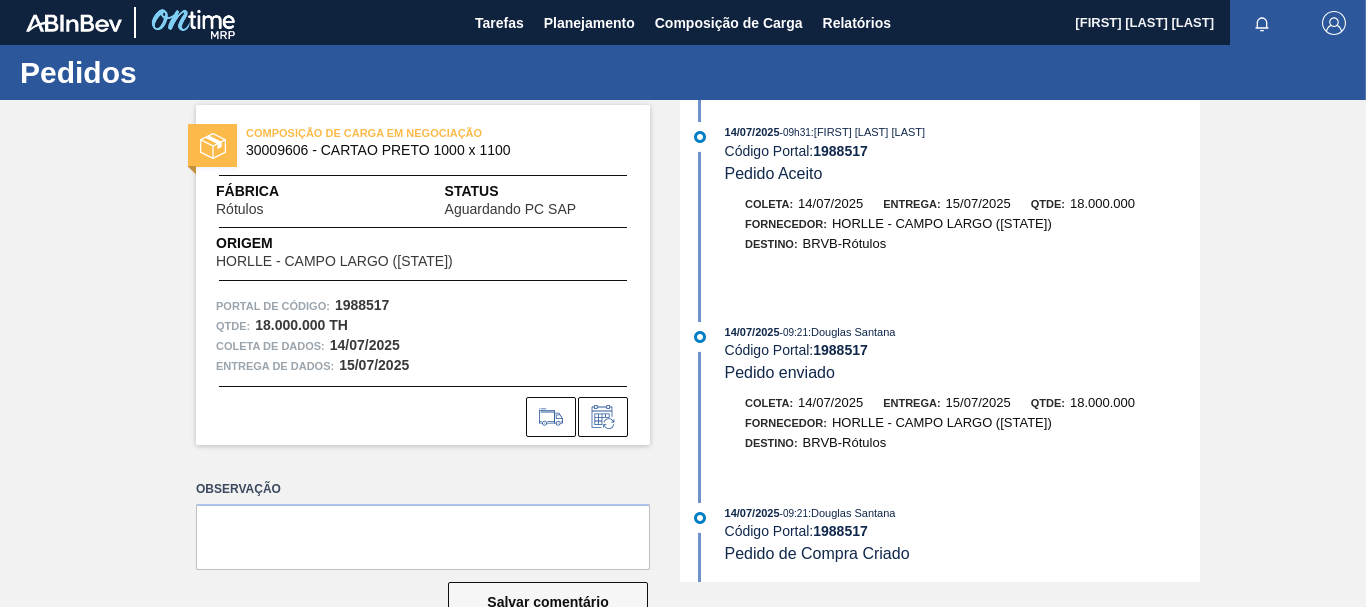 scroll, scrollTop: 282, scrollLeft: 0, axis: vertical 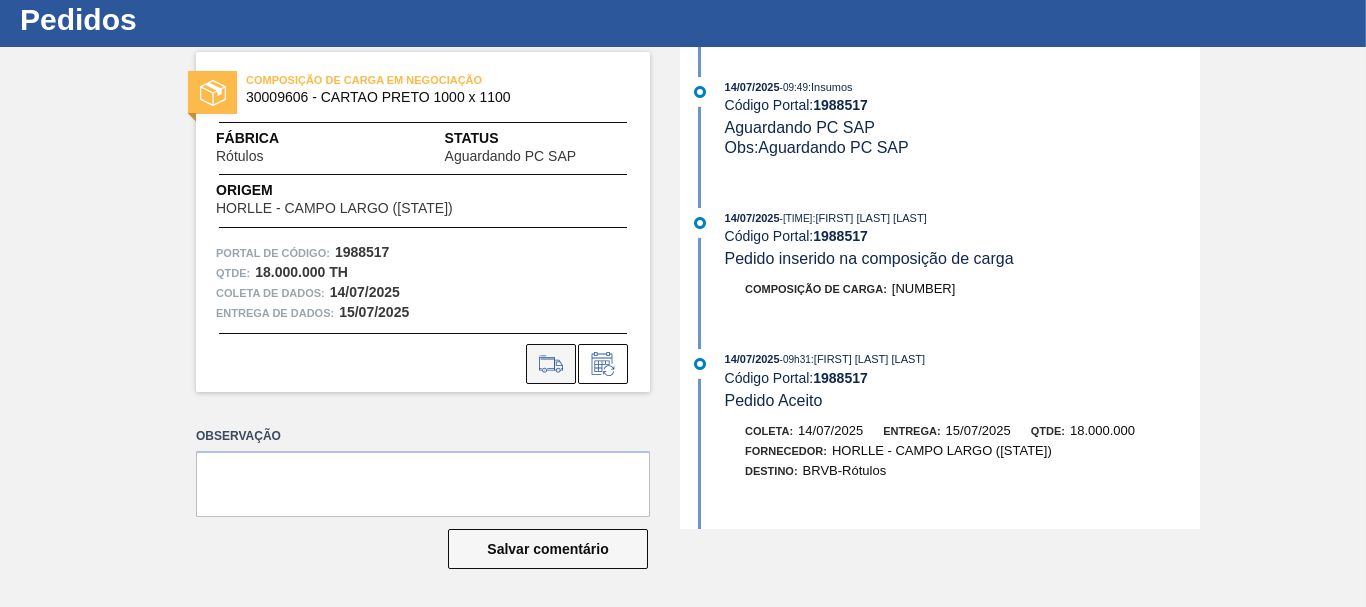 click 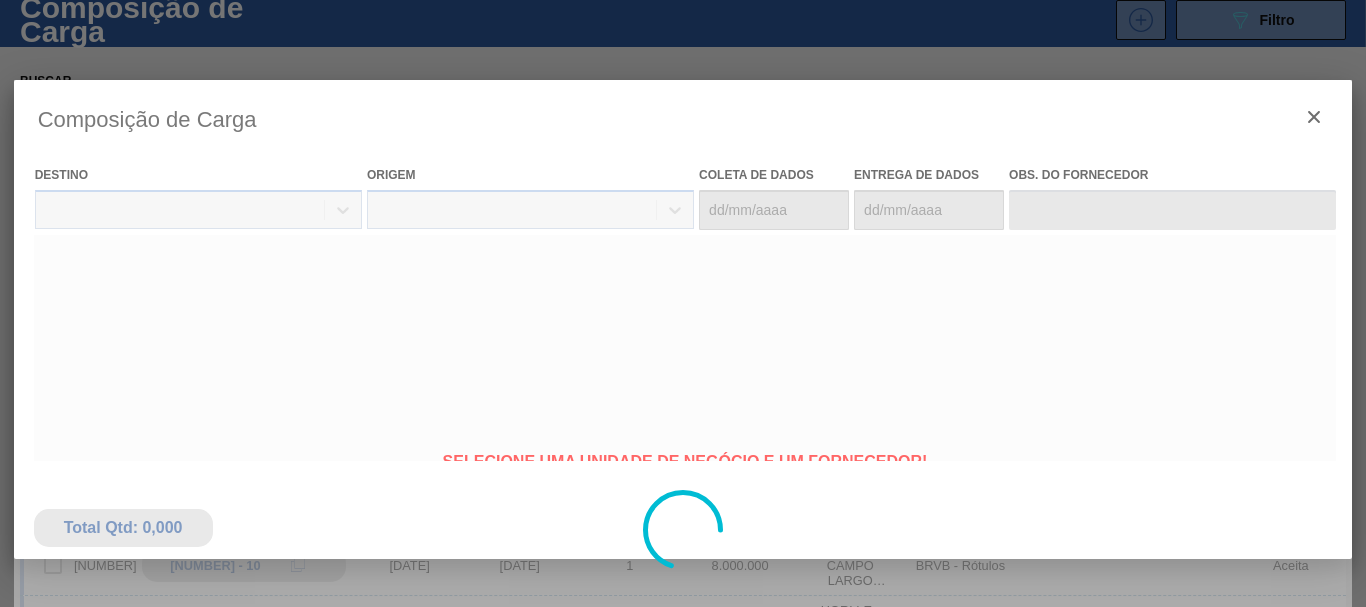 type on "14/07/2025" 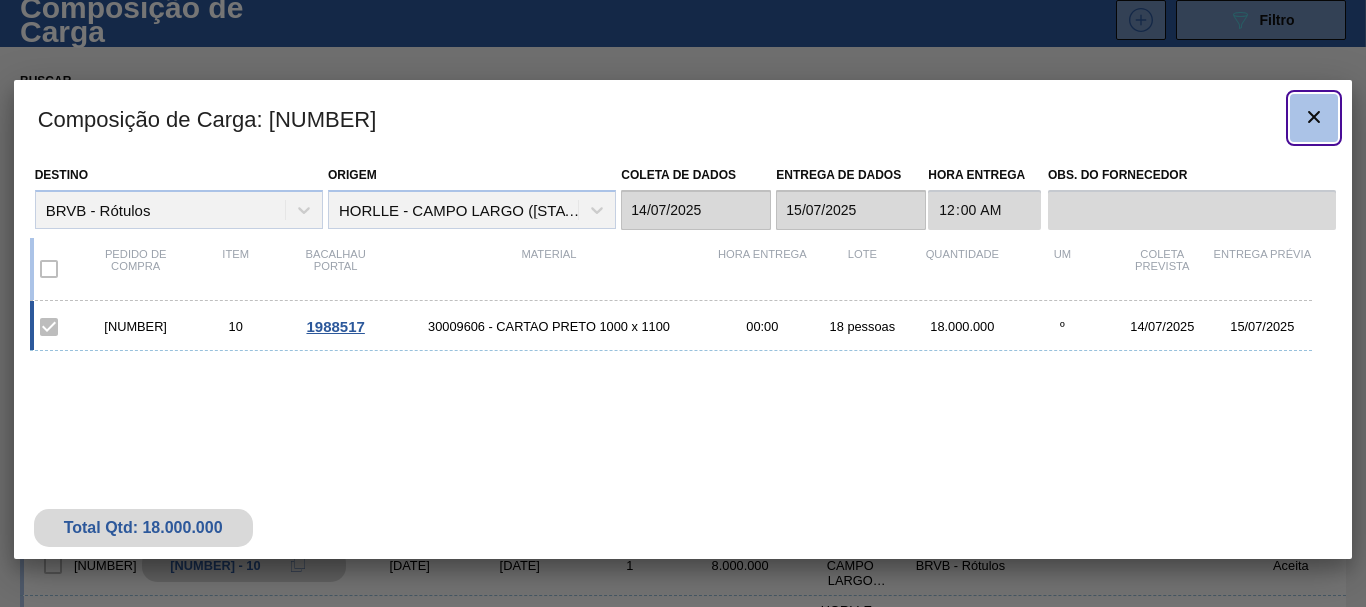 click 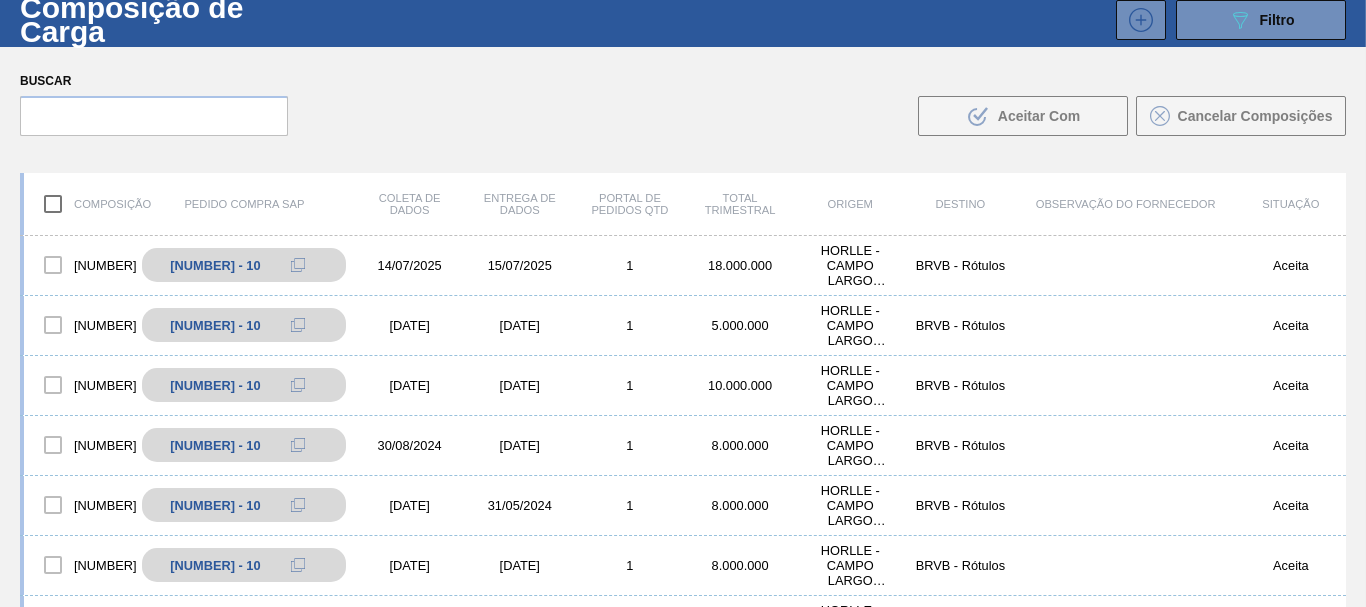 scroll, scrollTop: 0, scrollLeft: 0, axis: both 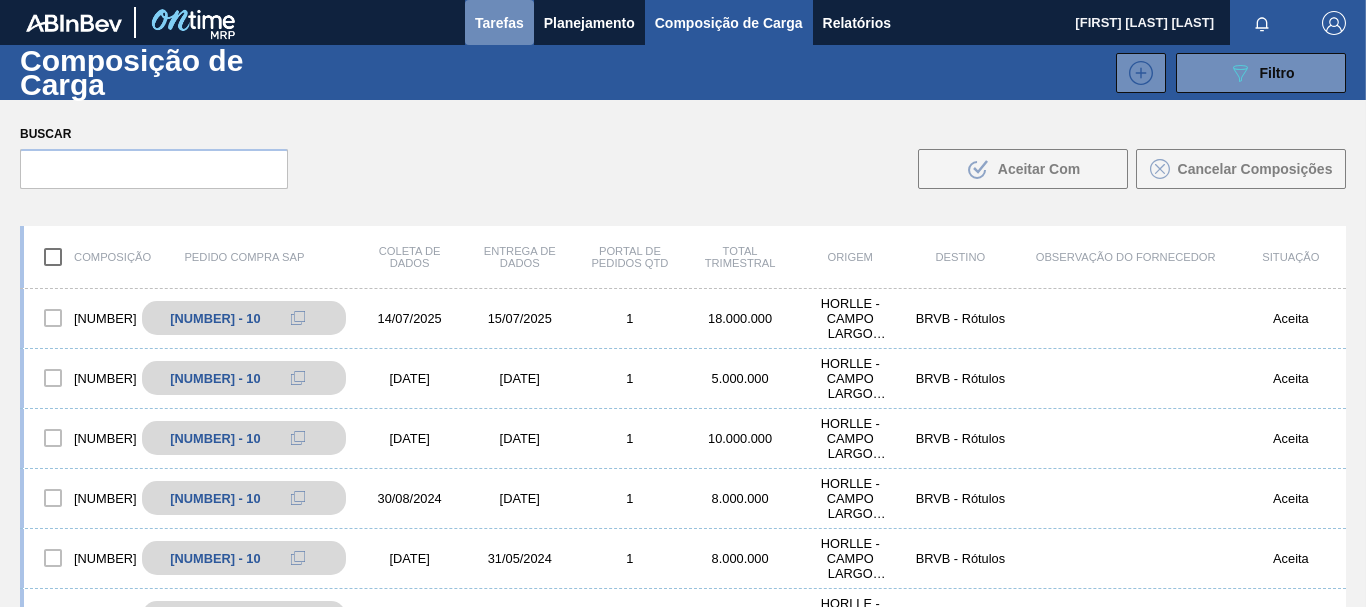 click on "Tarefas" at bounding box center [499, 23] 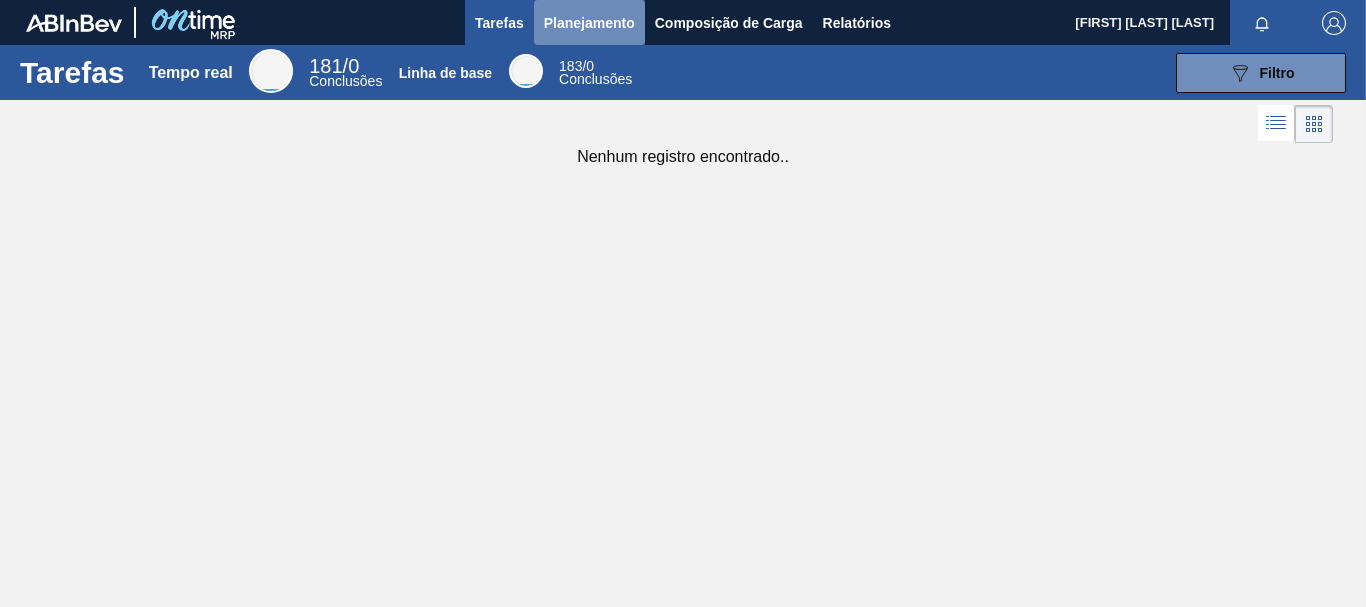 click on "Planejamento" at bounding box center (589, 23) 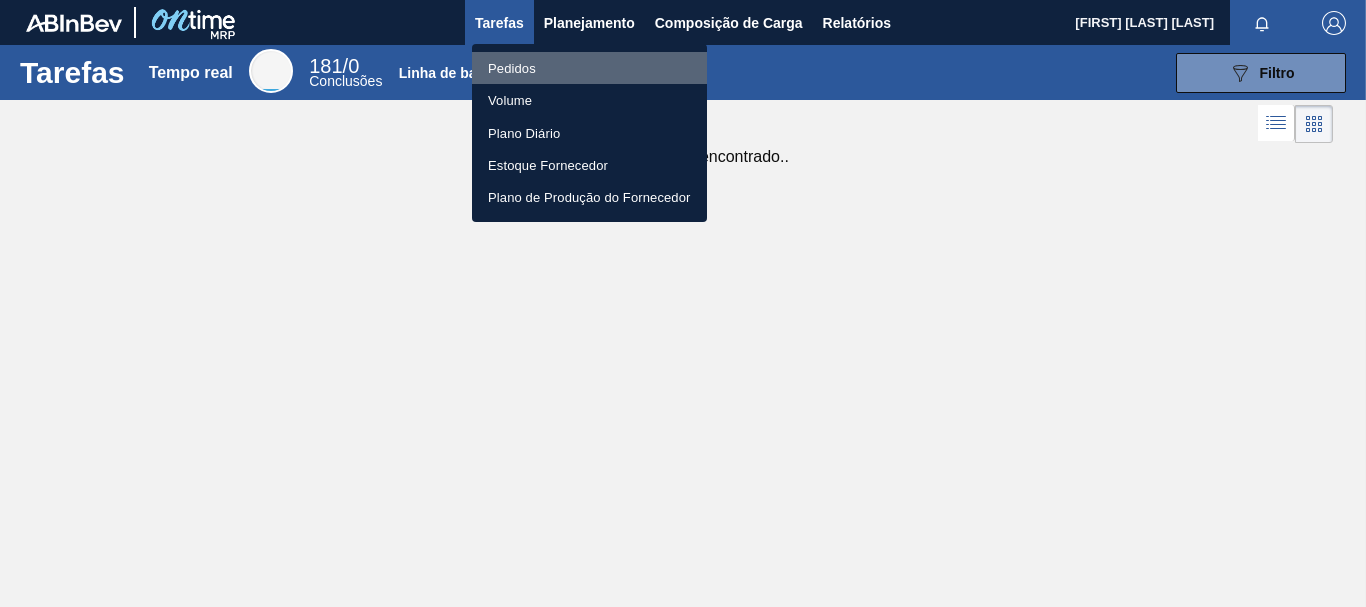 click on "Pedidos" at bounding box center (512, 68) 